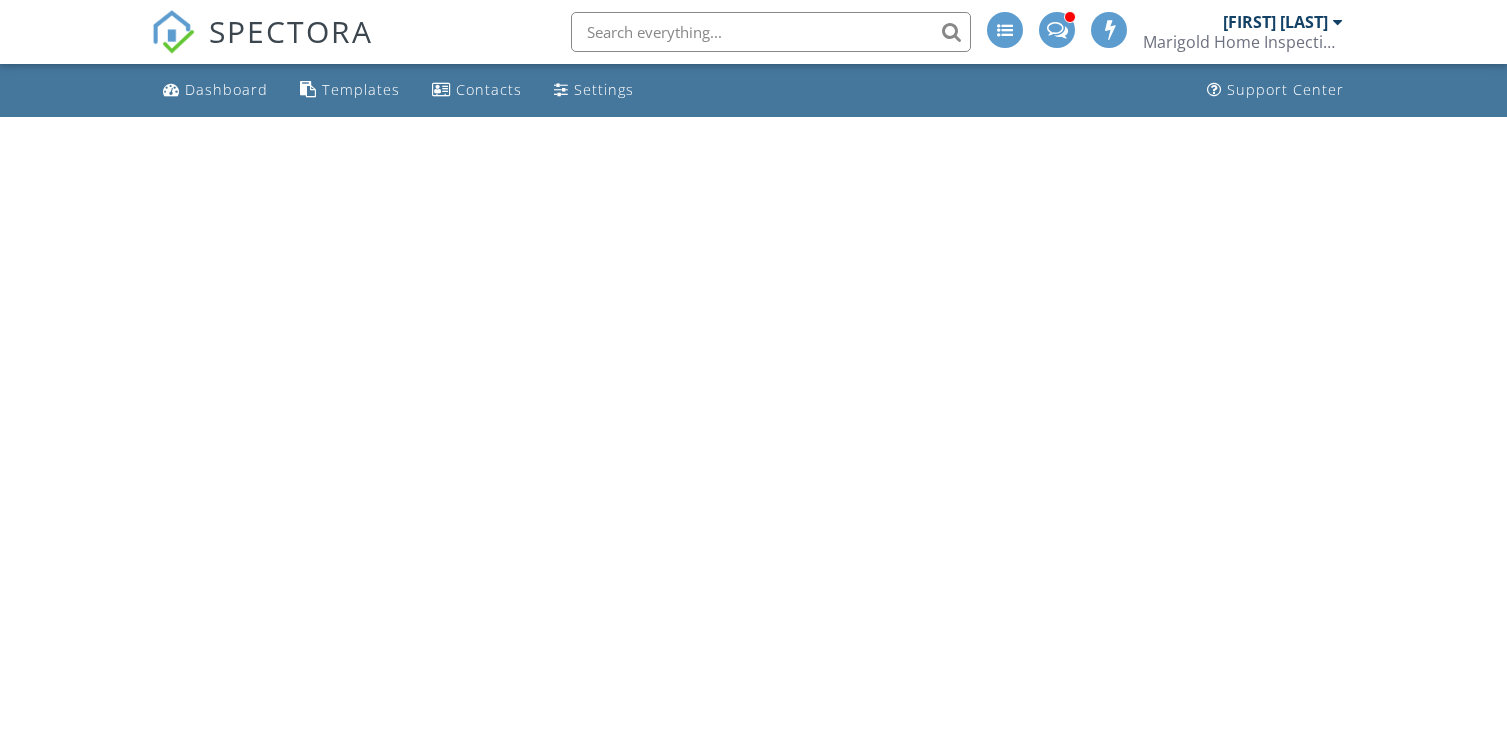 scroll, scrollTop: 0, scrollLeft: 0, axis: both 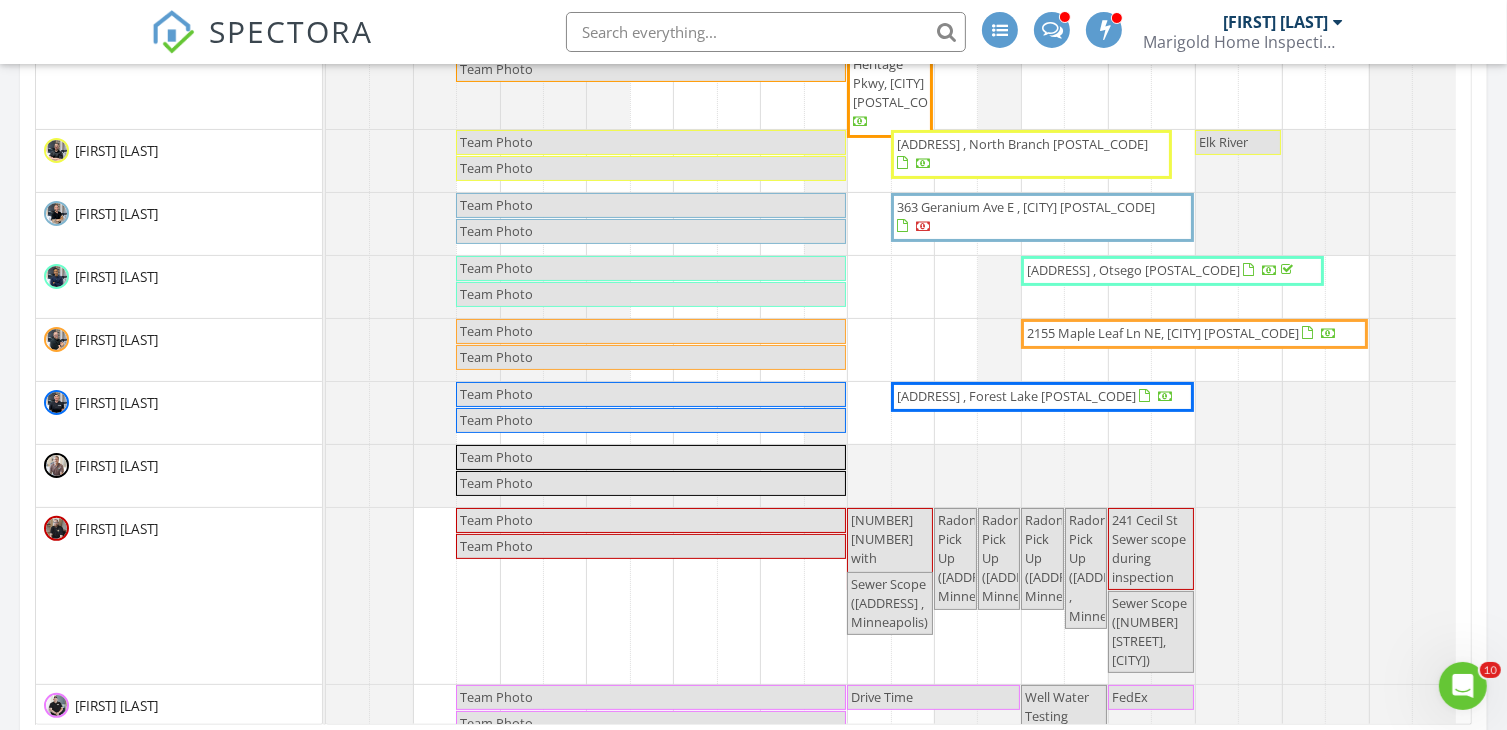 click on "2155 Maple Leaf Ln NE, Owatonna 55060" at bounding box center (1163, 333) 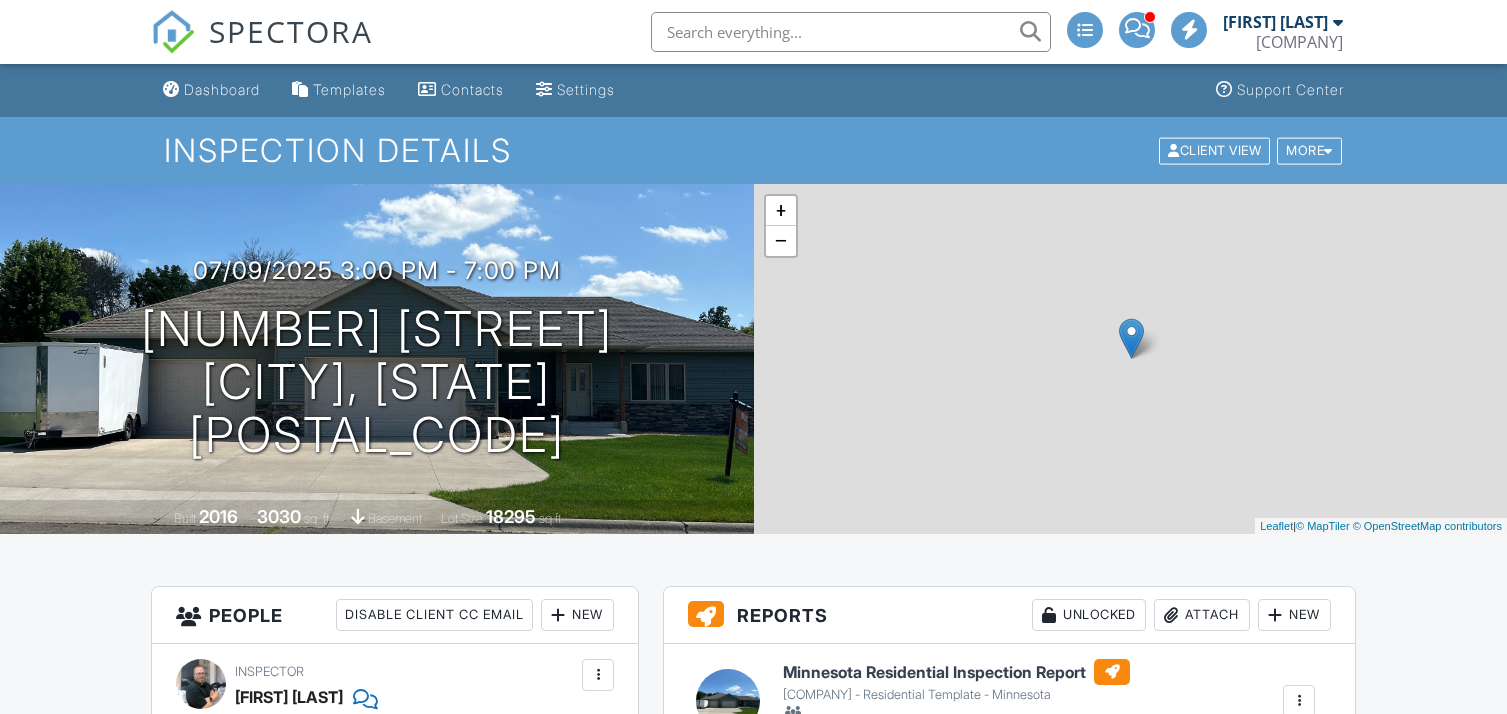 scroll, scrollTop: 0, scrollLeft: 0, axis: both 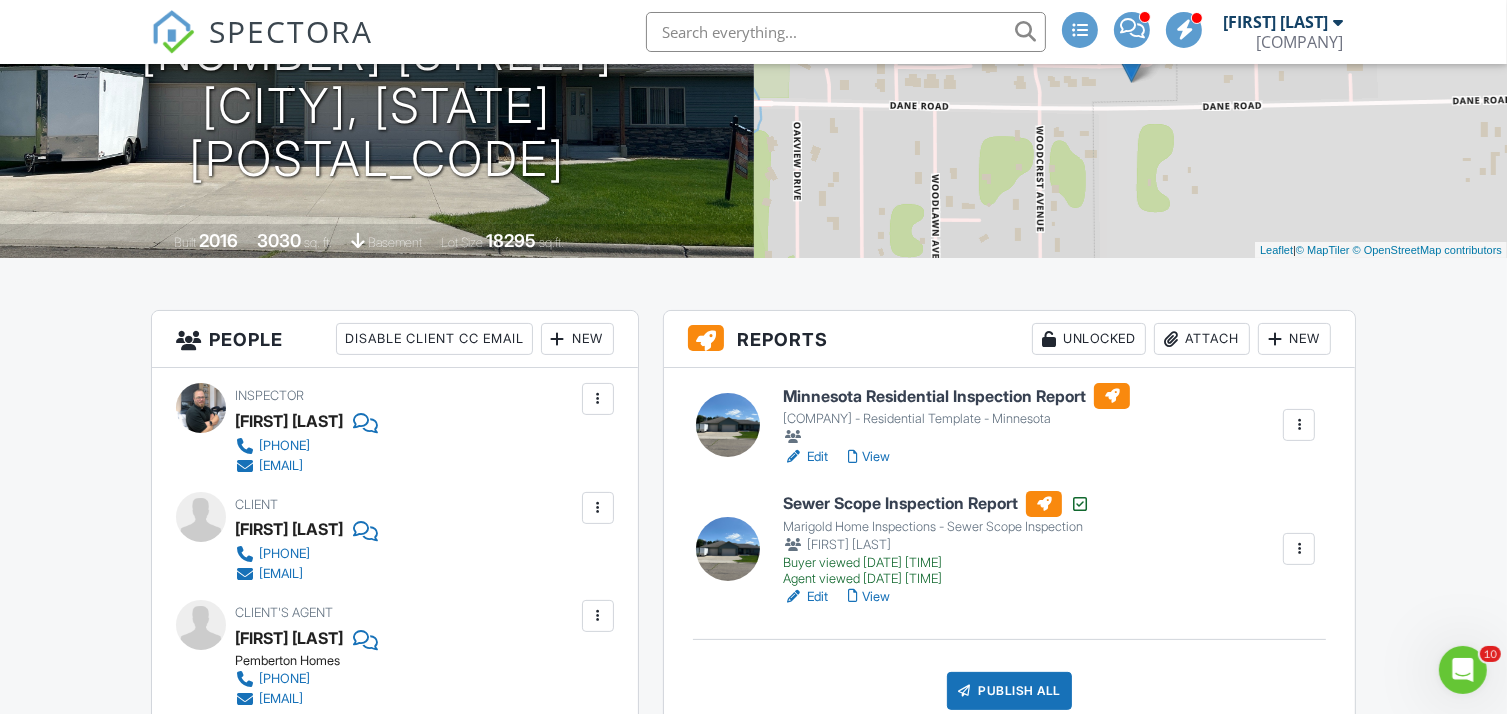 click on "View" at bounding box center [869, 457] 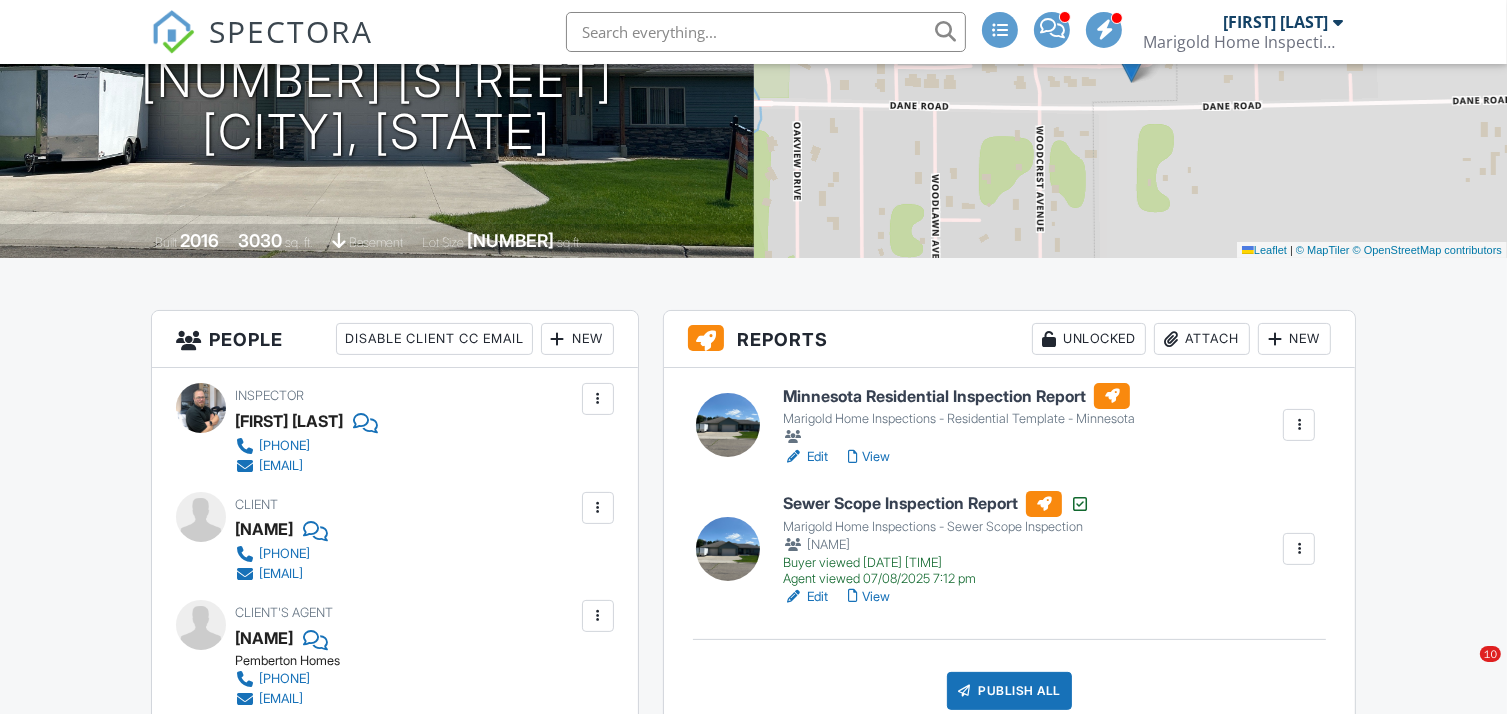 scroll, scrollTop: 276, scrollLeft: 0, axis: vertical 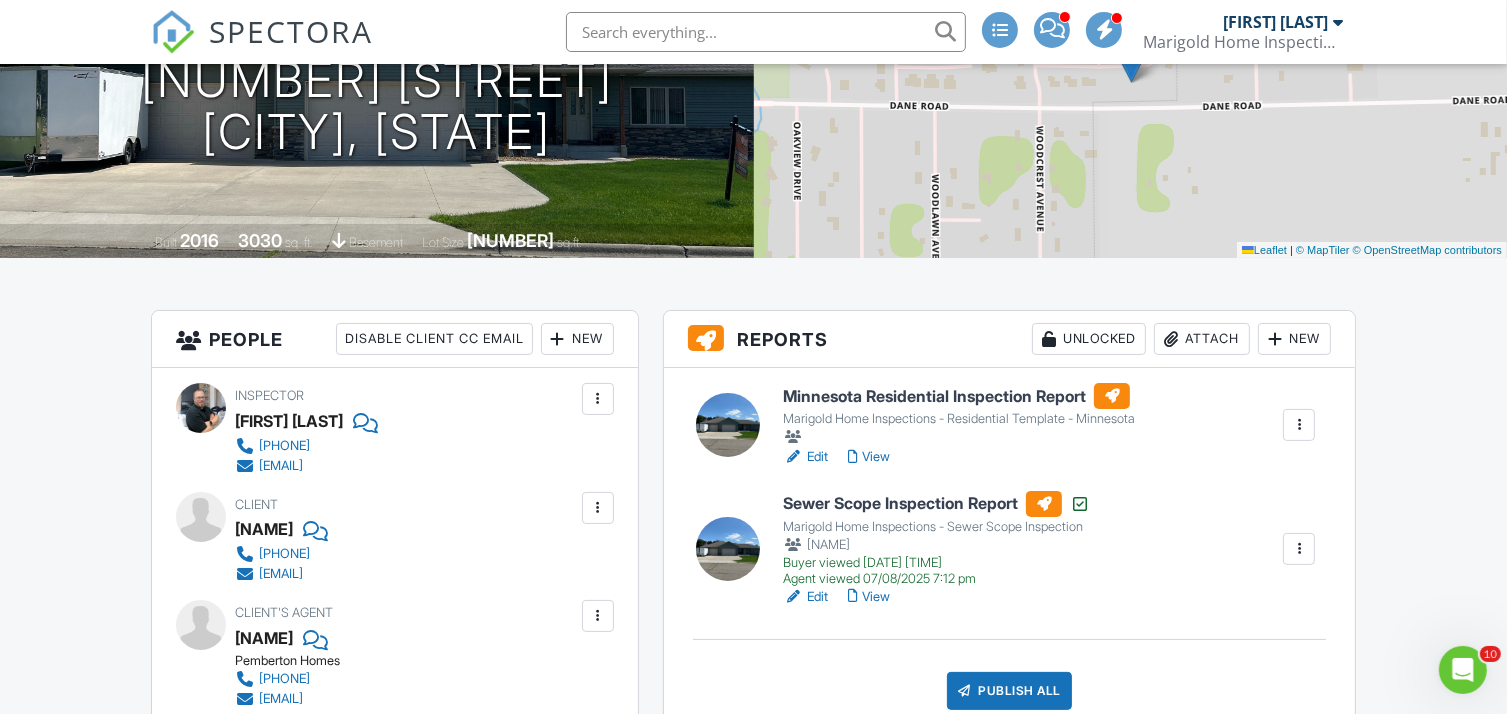 click on "SPECTORA" at bounding box center [291, 31] 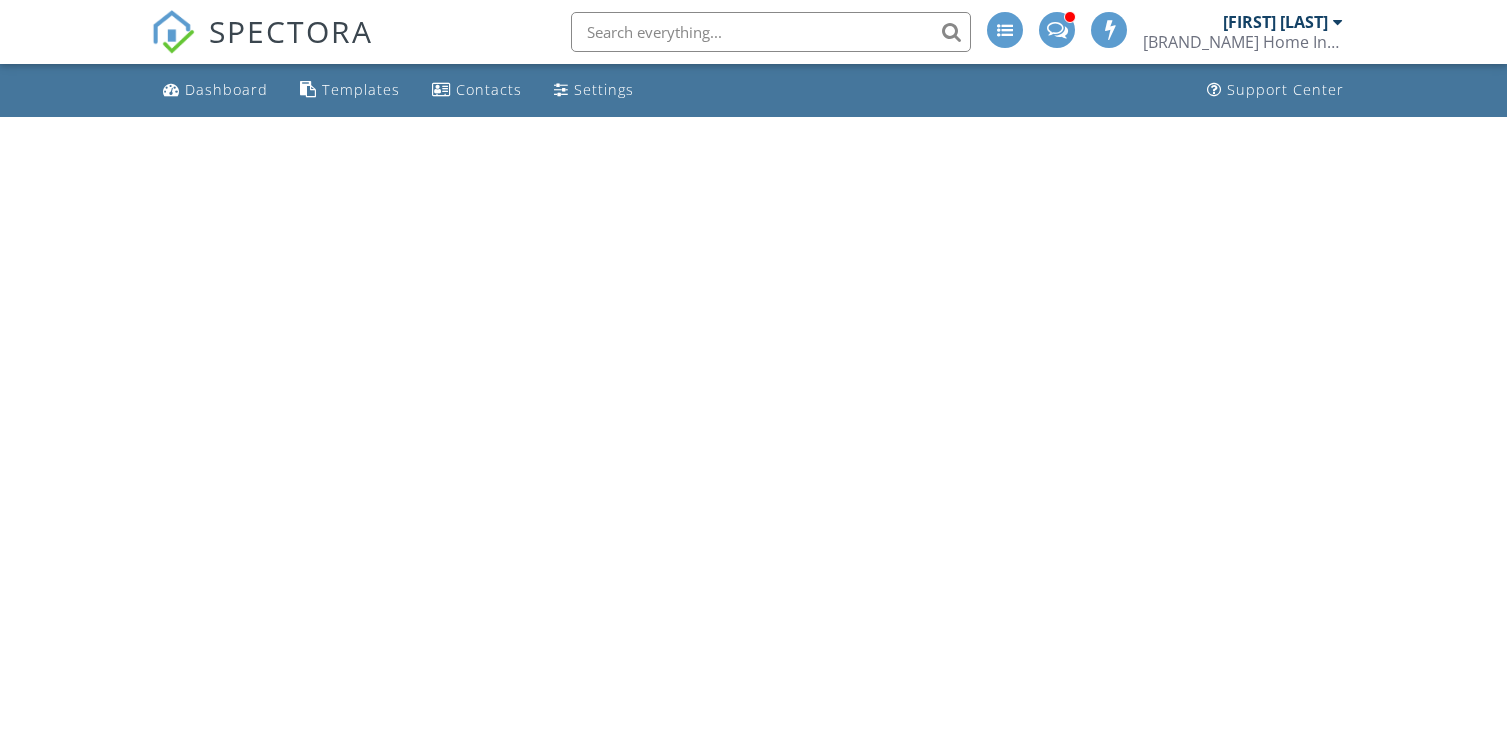 scroll, scrollTop: 0, scrollLeft: 0, axis: both 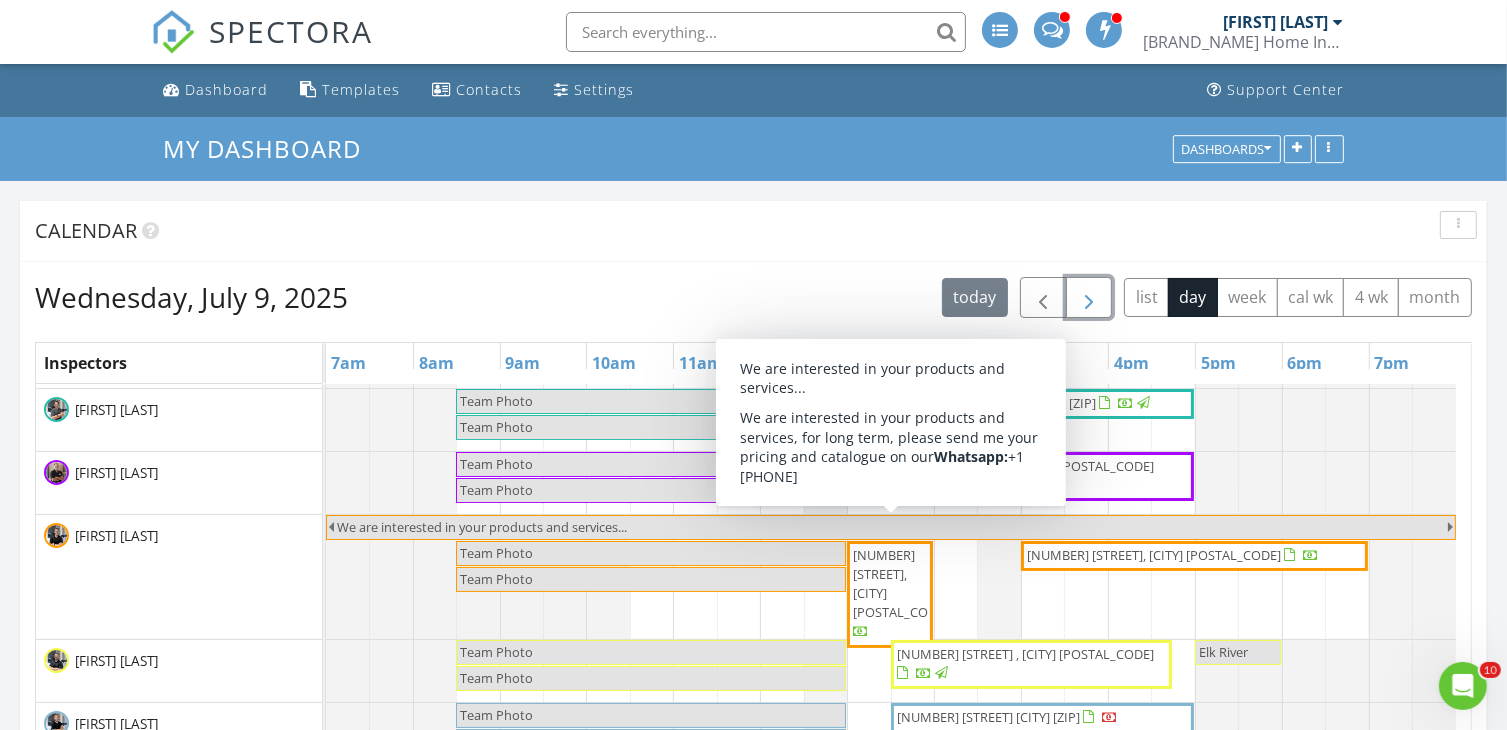 click at bounding box center [1089, 297] 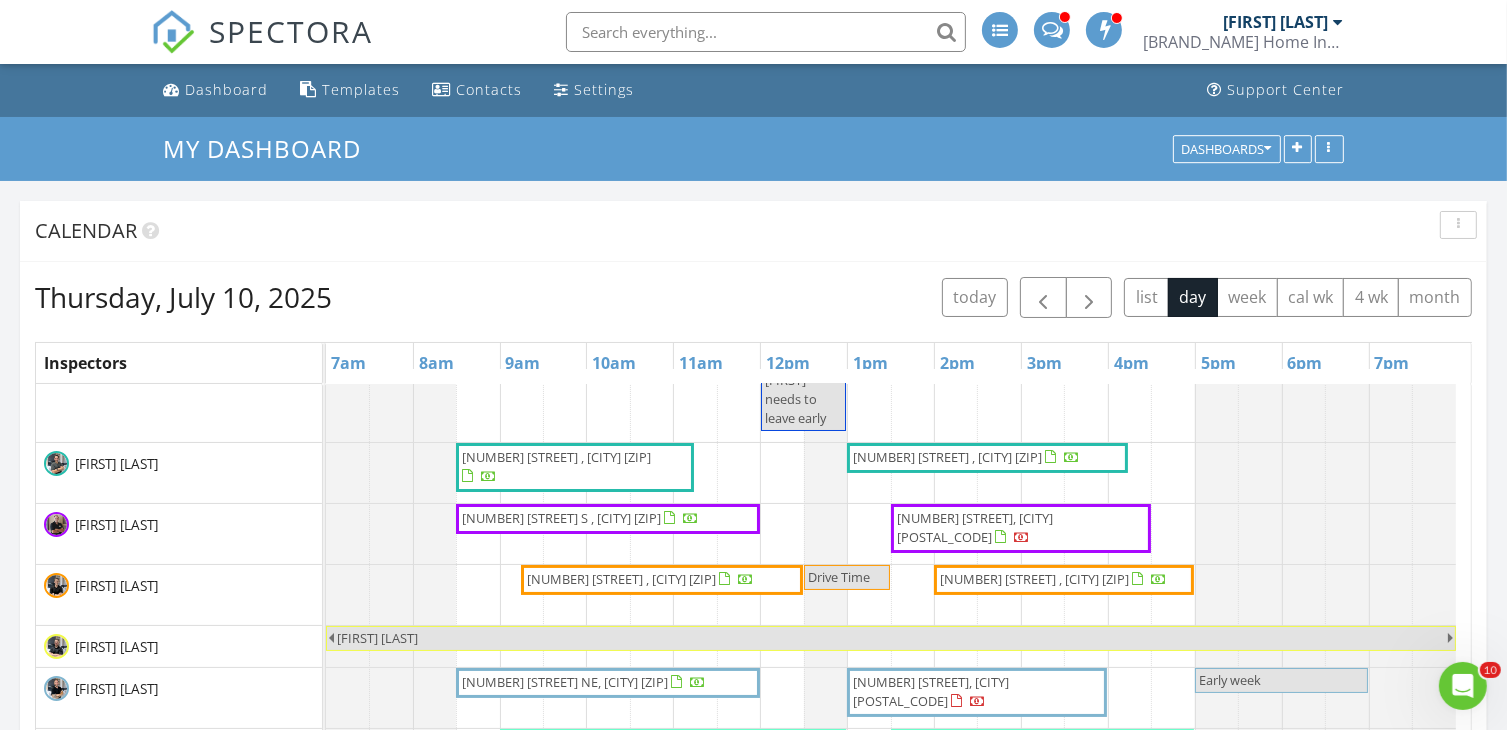 click on "Map               1 1 1 1 1 1 1 1 2 1 1 1 1 1 1 2 3 4 5 6 1 1 2 3 4 1 + − North Dowling Avenue, I 94; US 52 17.2 km, 20 min Head north on Abbott Avenue North 35 m Turn right onto North 42nd Avenue 200 m Turn right onto North York Avenue 800 m Turn left onto N 38th Ave 100 m Continue right onto North Dowling Avenue 2.5 km Turn right onto North 4th Street 30 m Take the ramp on the left 600 m Merge left onto I 94 2 km Keep left onto I 94 3.5 km Continue onto I 94 4.5 km Take the ramp towards 25th Avenue 400 m Continue onto South 9th Street 350 m Make a slight right onto Riverside Avenue 250 m Make a slight left onto East Franklin Avenue (CR 5) 350 m Make a slight left to stay on East Franklin Avenue (CR 5) 45 m Continue onto Southeast Franklin Avenue (CR 5) 400 m Turn right to stay on Southeast Franklin Avenue 700 m Turn right onto Southeast Warwick Street 450 m You have arrived at your destination, on the right 0 m West Broadway Avenue, I 94; US 12; US 52; MN 55 17.3 km, 21 min 35 m 200 m 100 m 550 m 150 m" at bounding box center [753, 991] 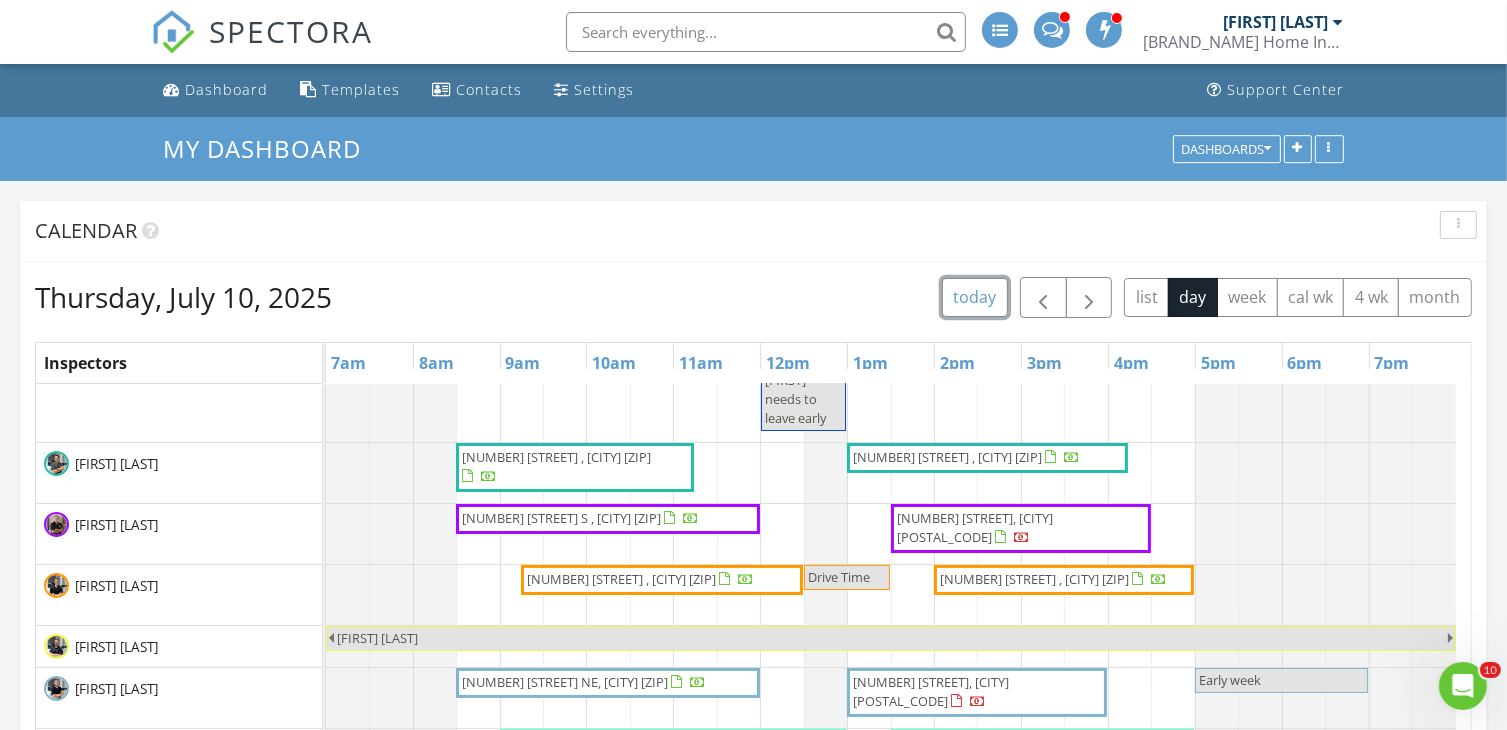 click on "today" at bounding box center (975, 297) 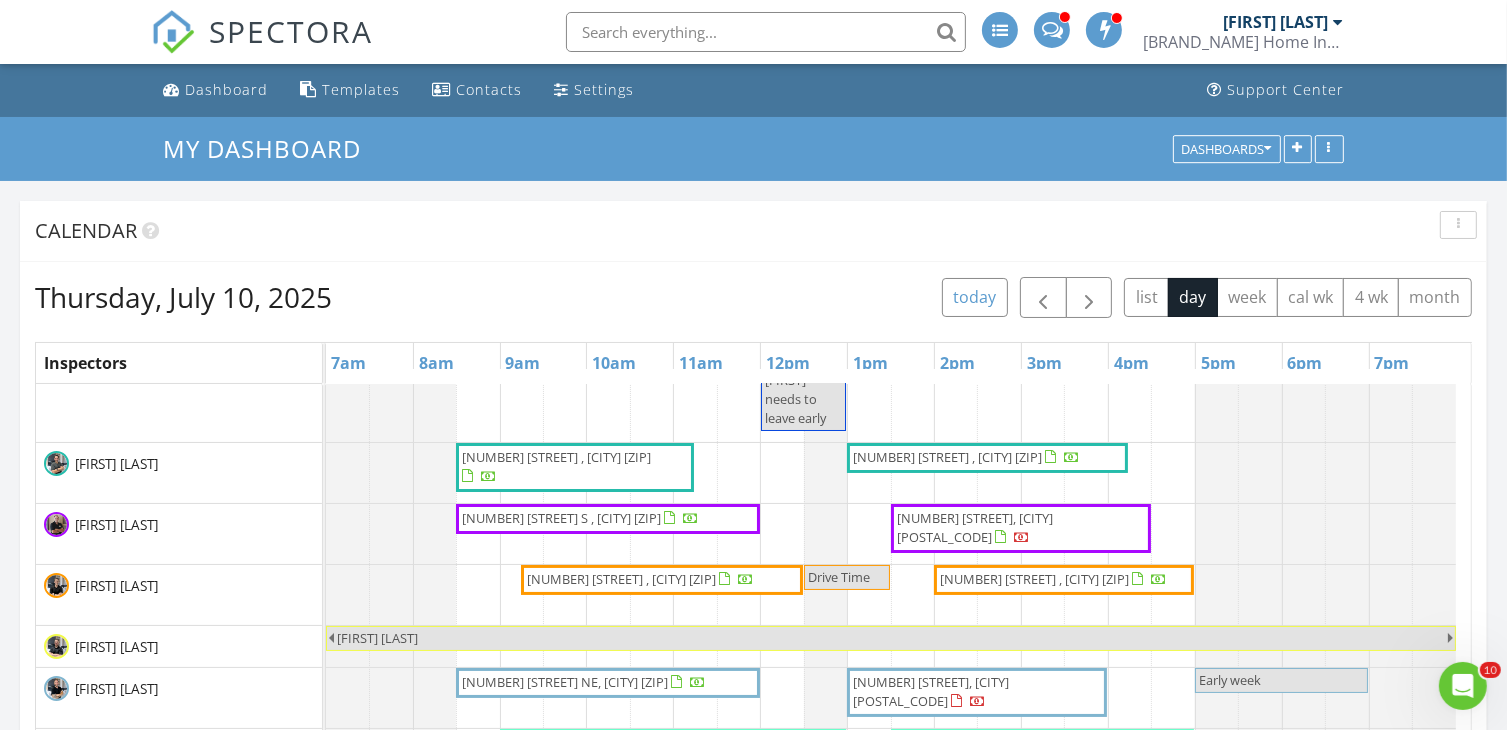 scroll, scrollTop: 103, scrollLeft: 0, axis: vertical 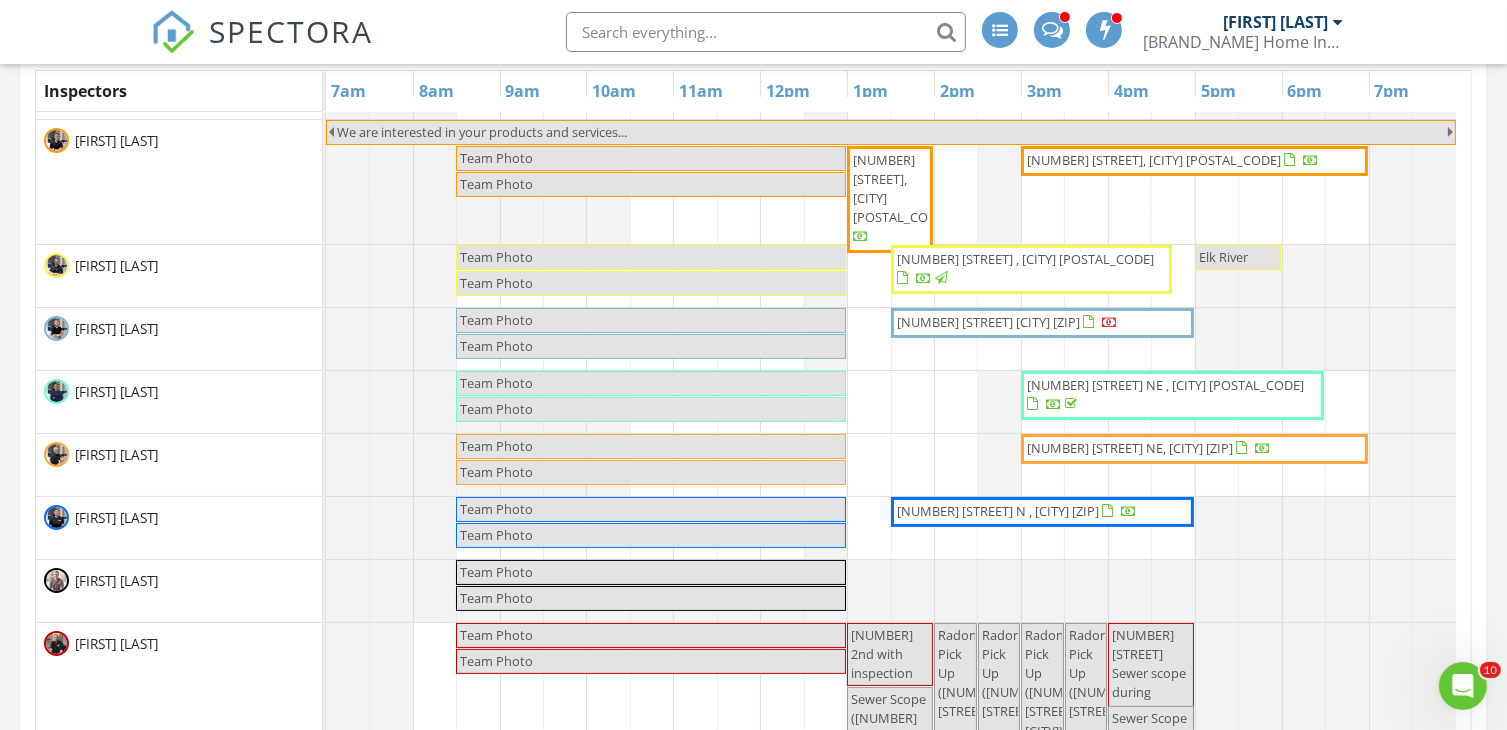 click on "2155 Maple Leaf Ln NE, Owatonna 55060" at bounding box center [1130, 448] 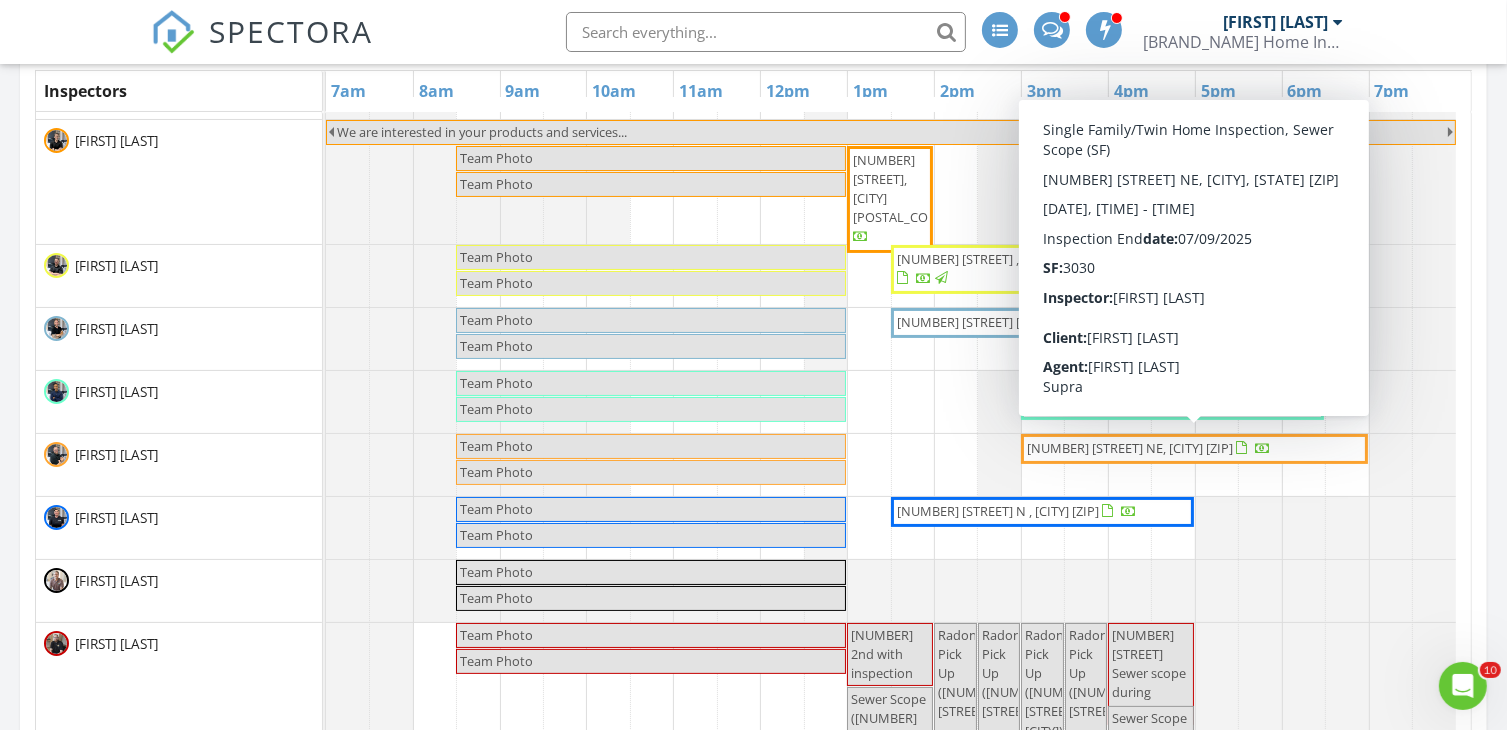 click on "2155 Maple Leaf Ln NE, Owatonna 55060" at bounding box center [1130, 448] 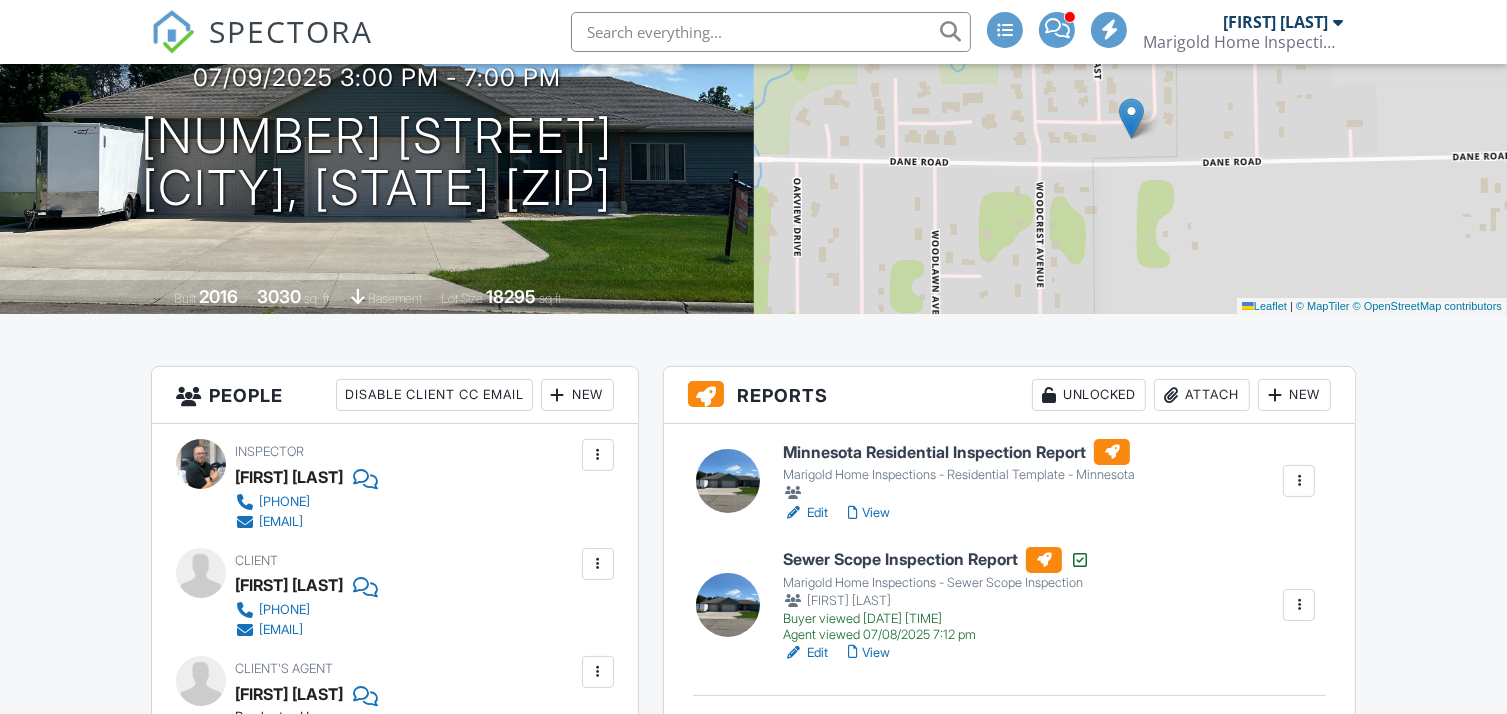 scroll, scrollTop: 0, scrollLeft: 0, axis: both 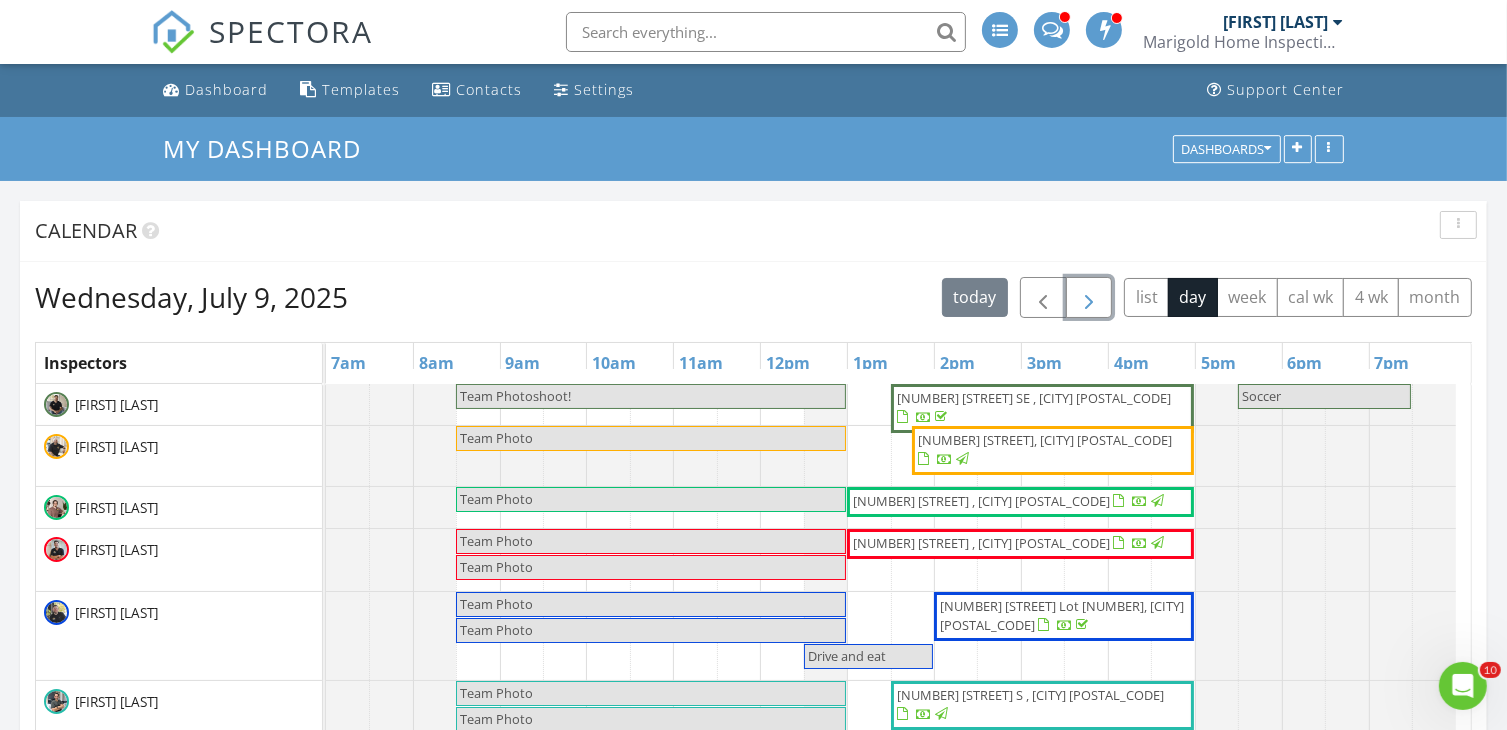 click at bounding box center (1089, 298) 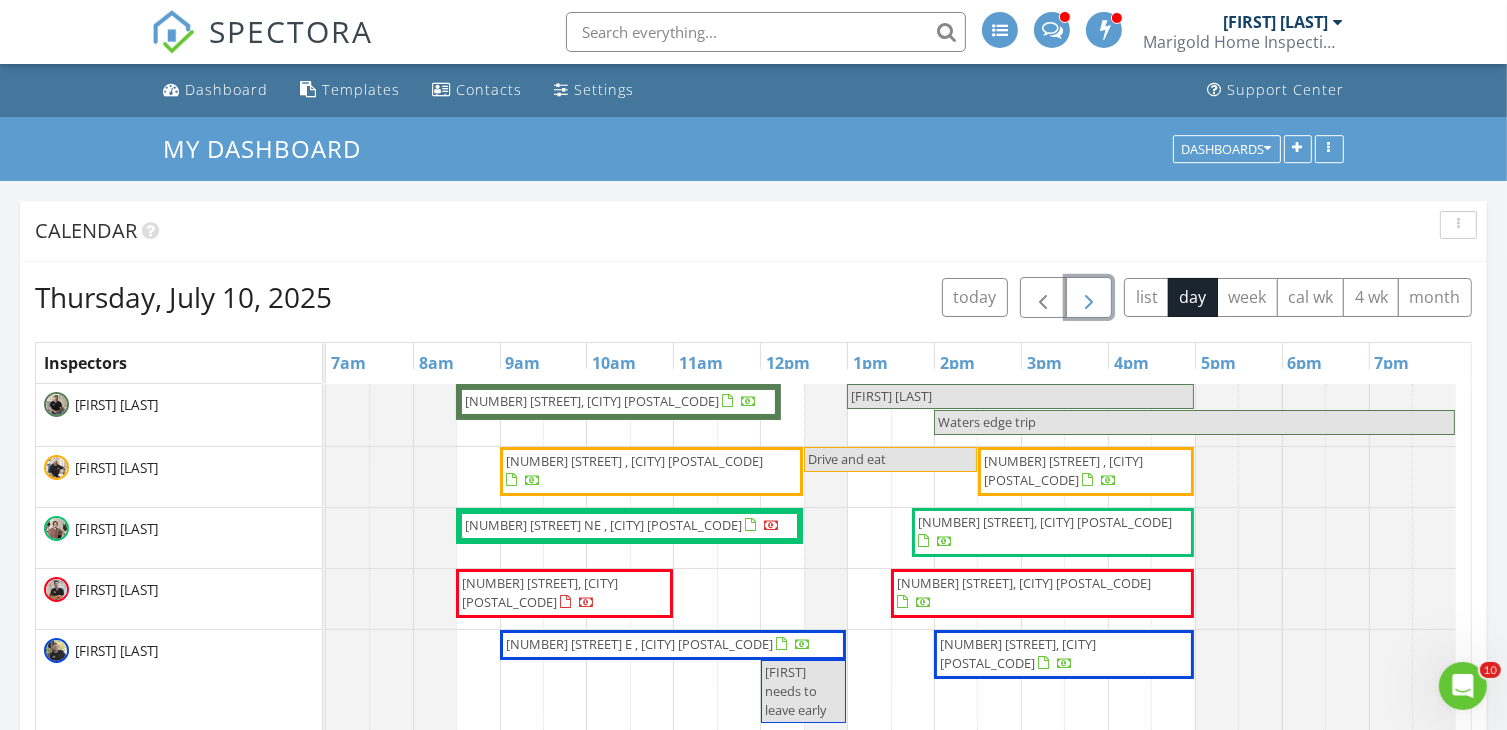 scroll, scrollTop: 4, scrollLeft: 0, axis: vertical 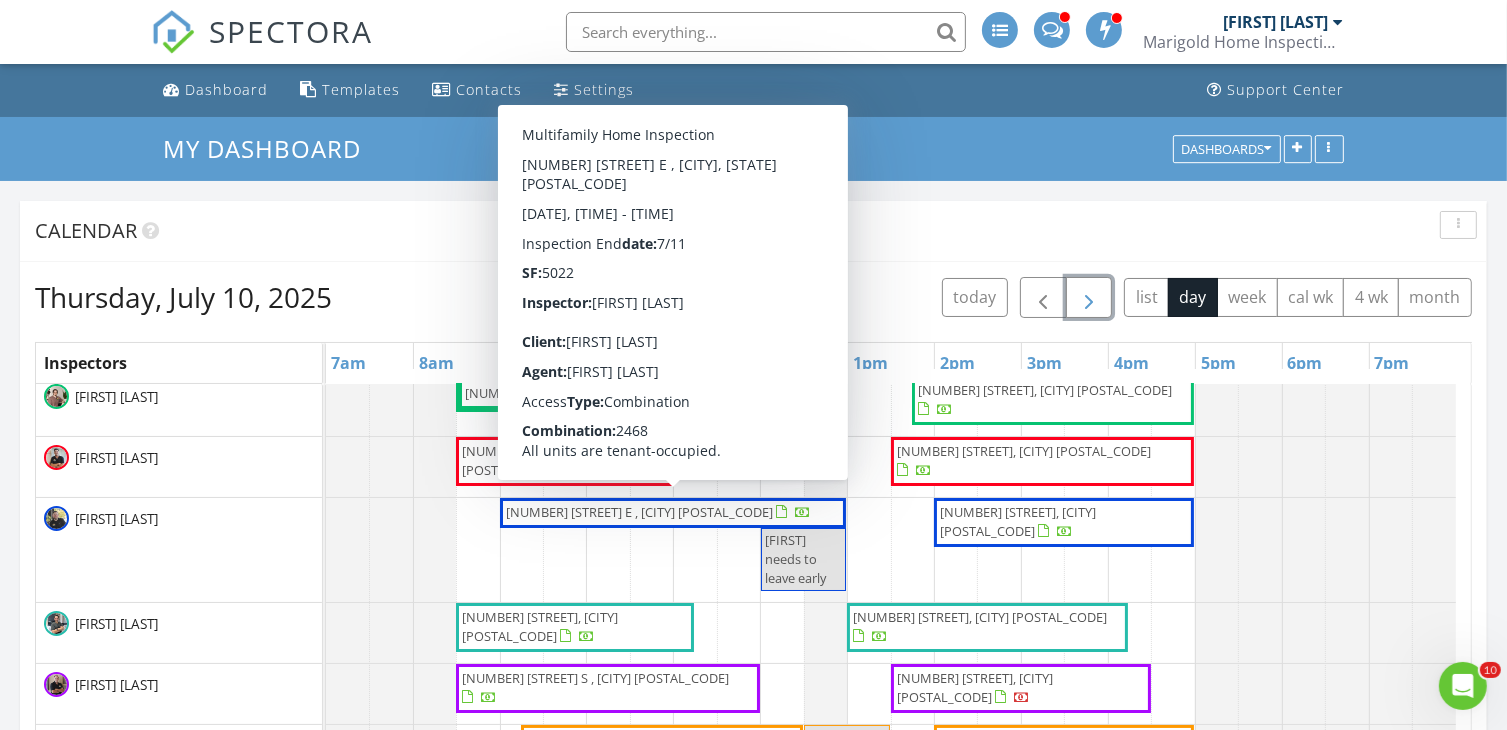 click on "460 Broadway St E , New Germany 55367" at bounding box center (639, 512) 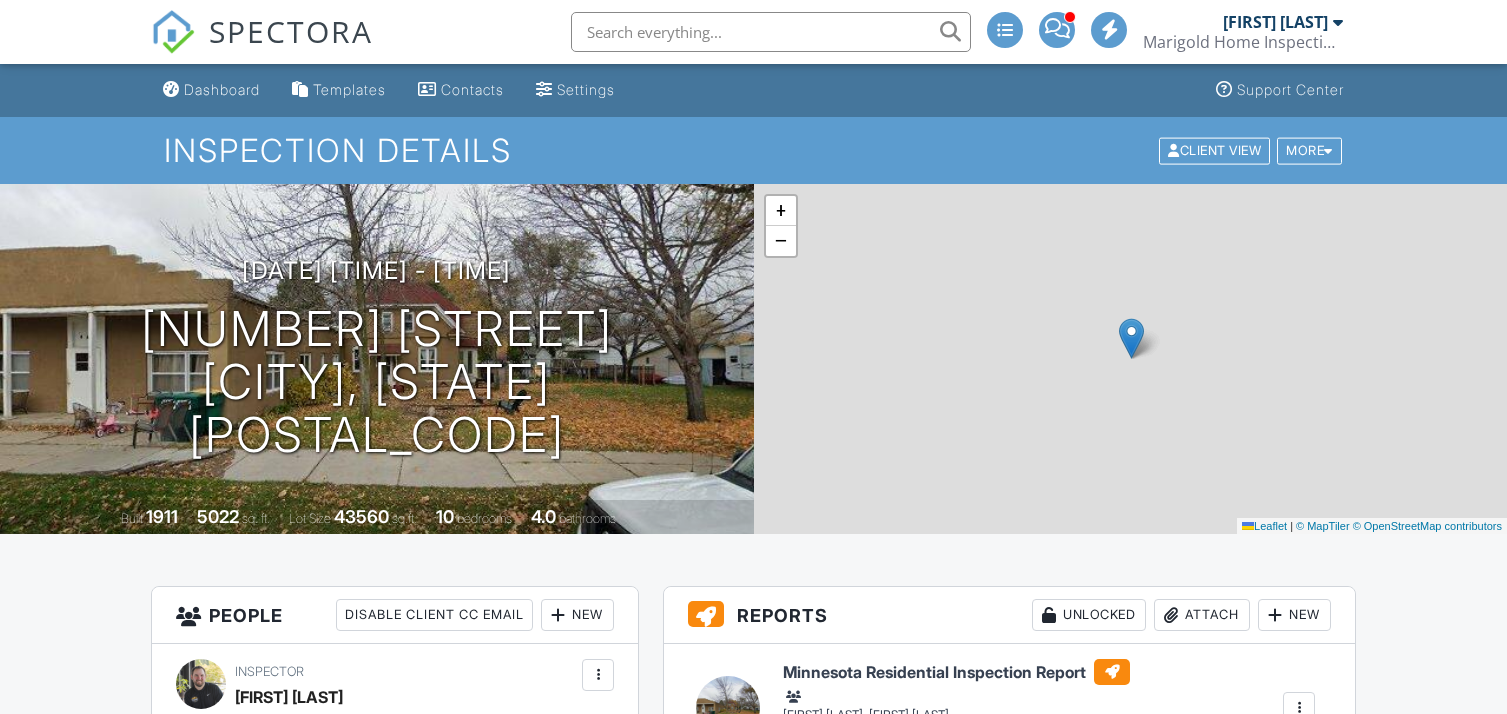 scroll, scrollTop: 0, scrollLeft: 0, axis: both 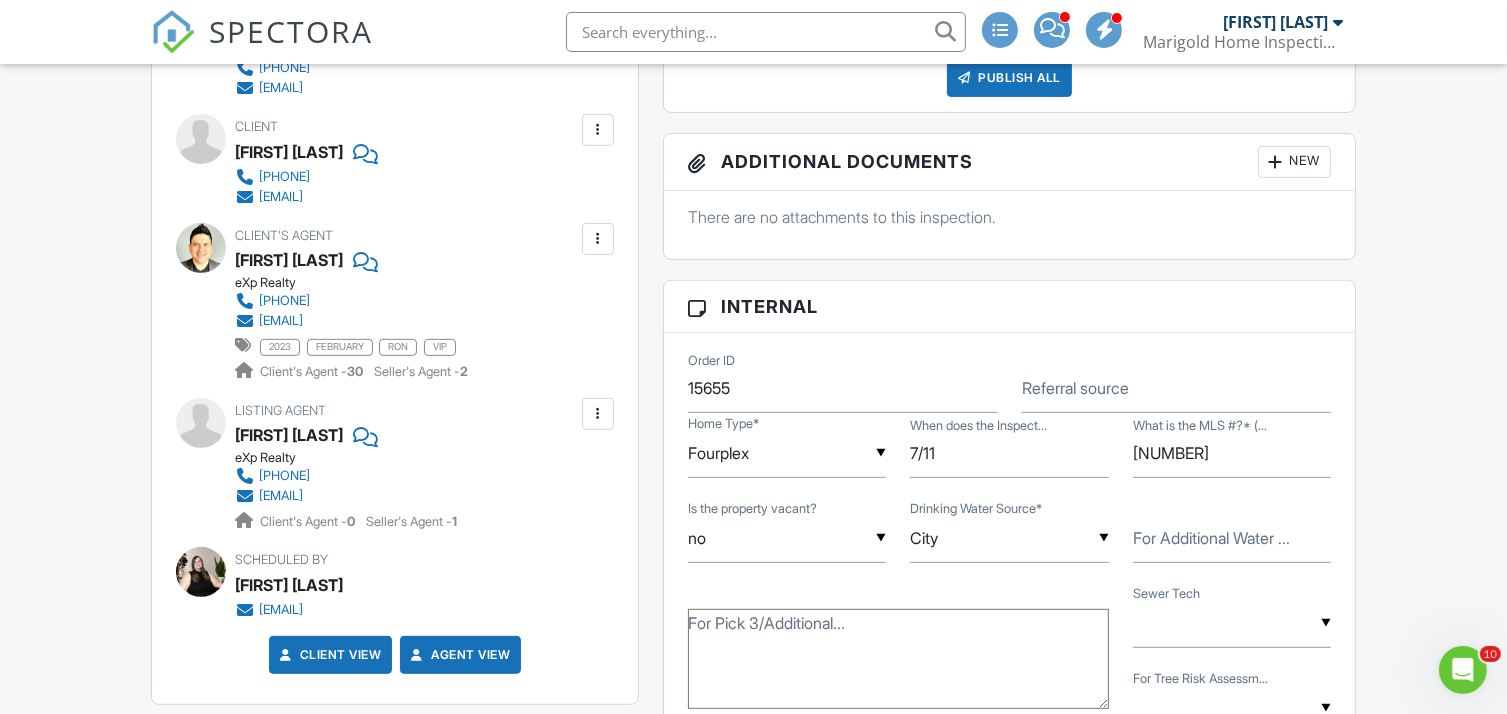 click on "SPECTORA" at bounding box center (291, 31) 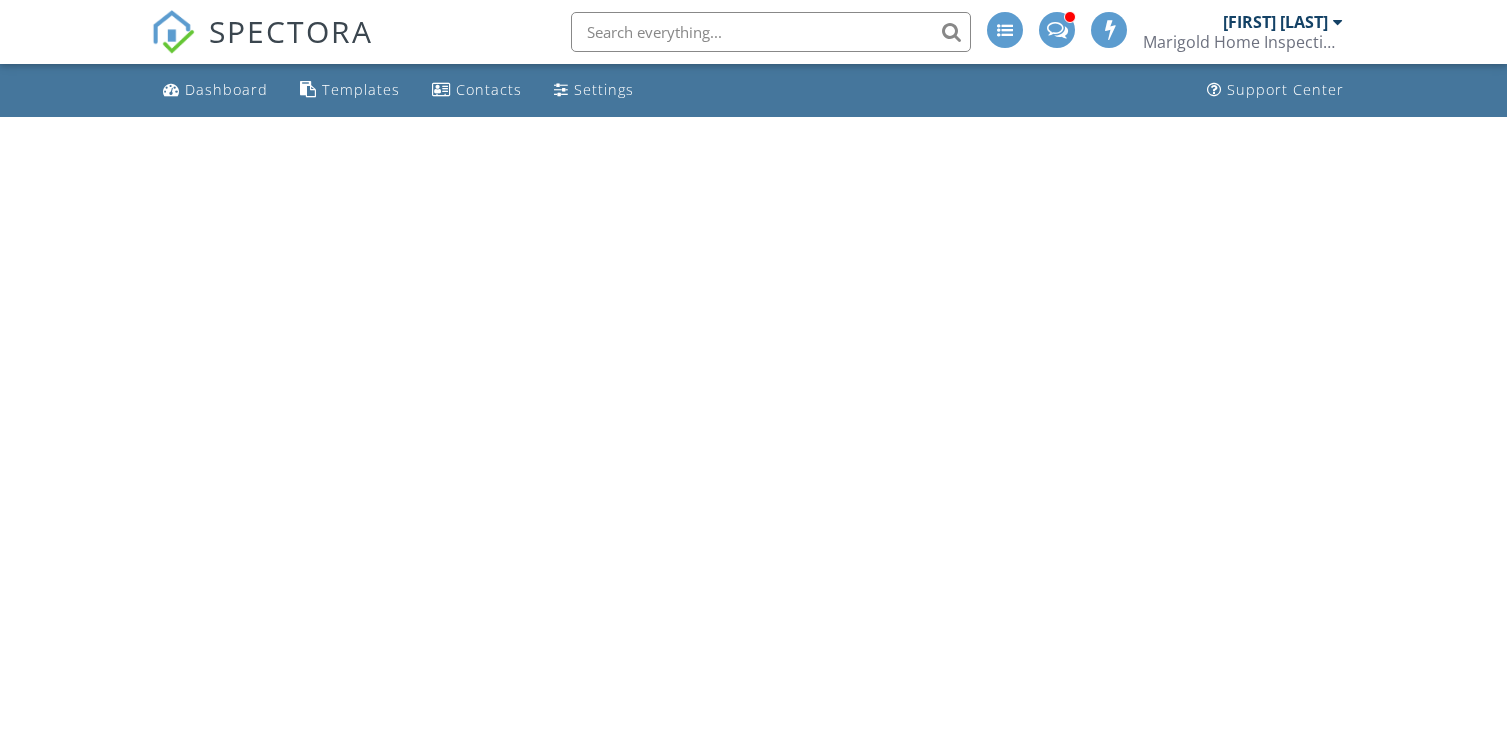 scroll, scrollTop: 0, scrollLeft: 0, axis: both 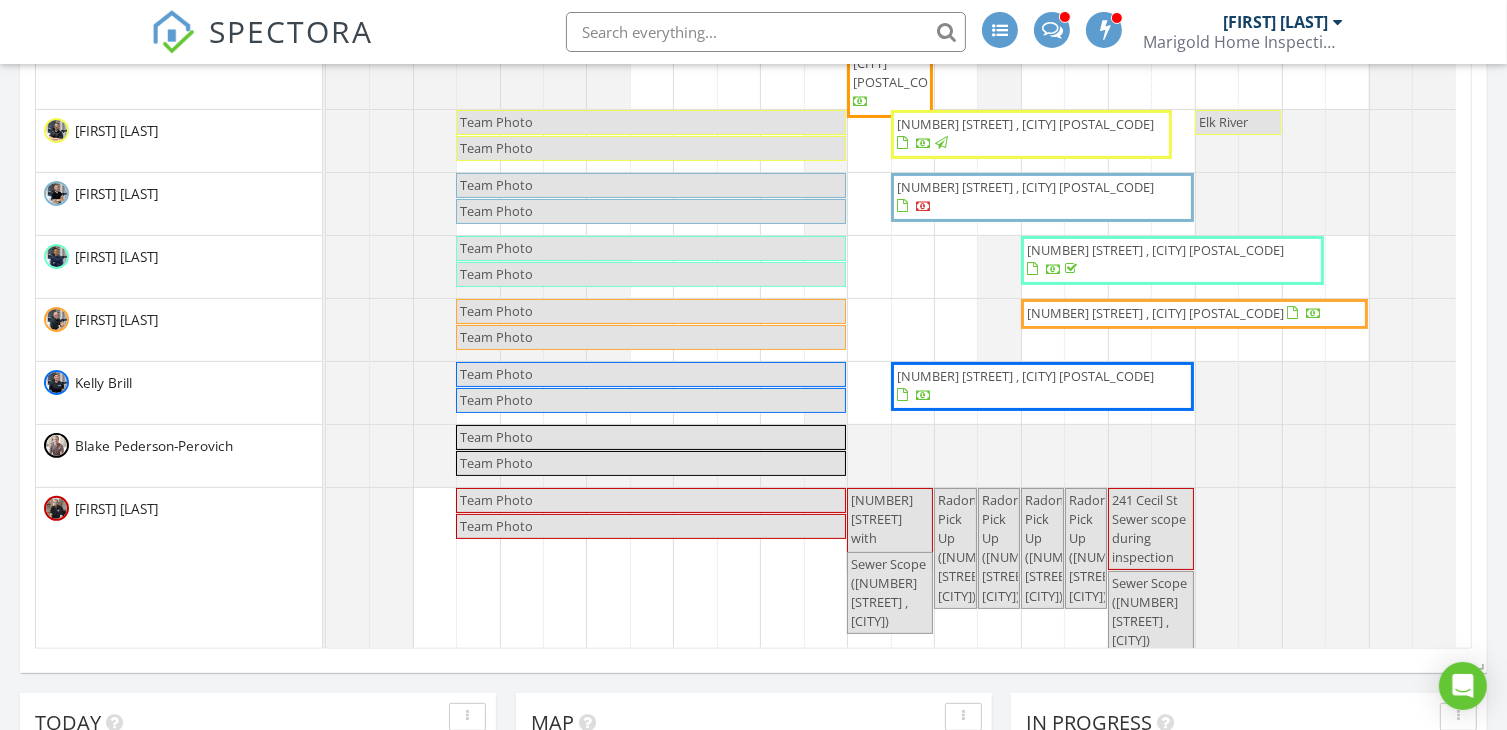 click on "[NUMBER] [STREET] , [CITY] [POSTAL_CODE]" at bounding box center (1025, 376) 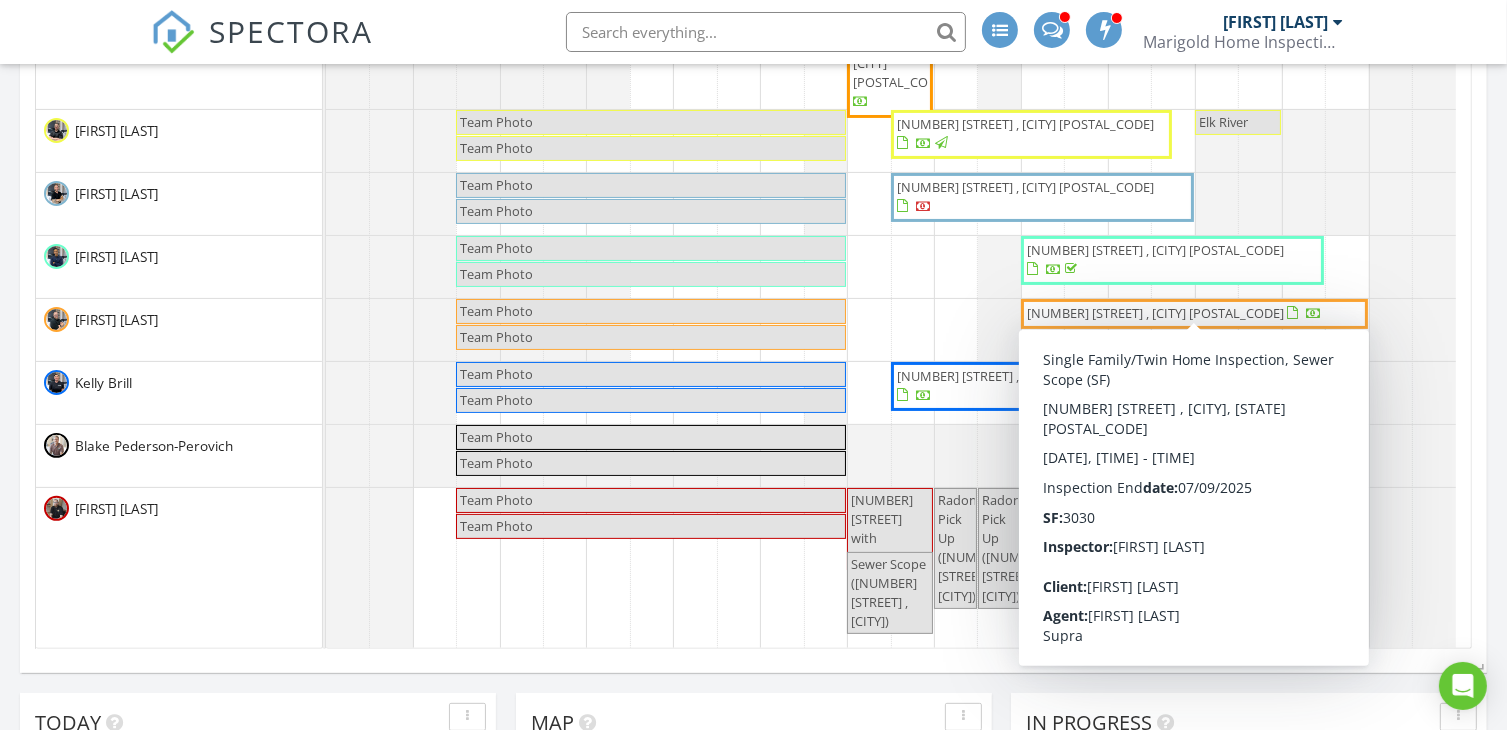 click on "[NUMBER] [STREET] , [CITY] [POSTAL_CODE]" at bounding box center [1155, 313] 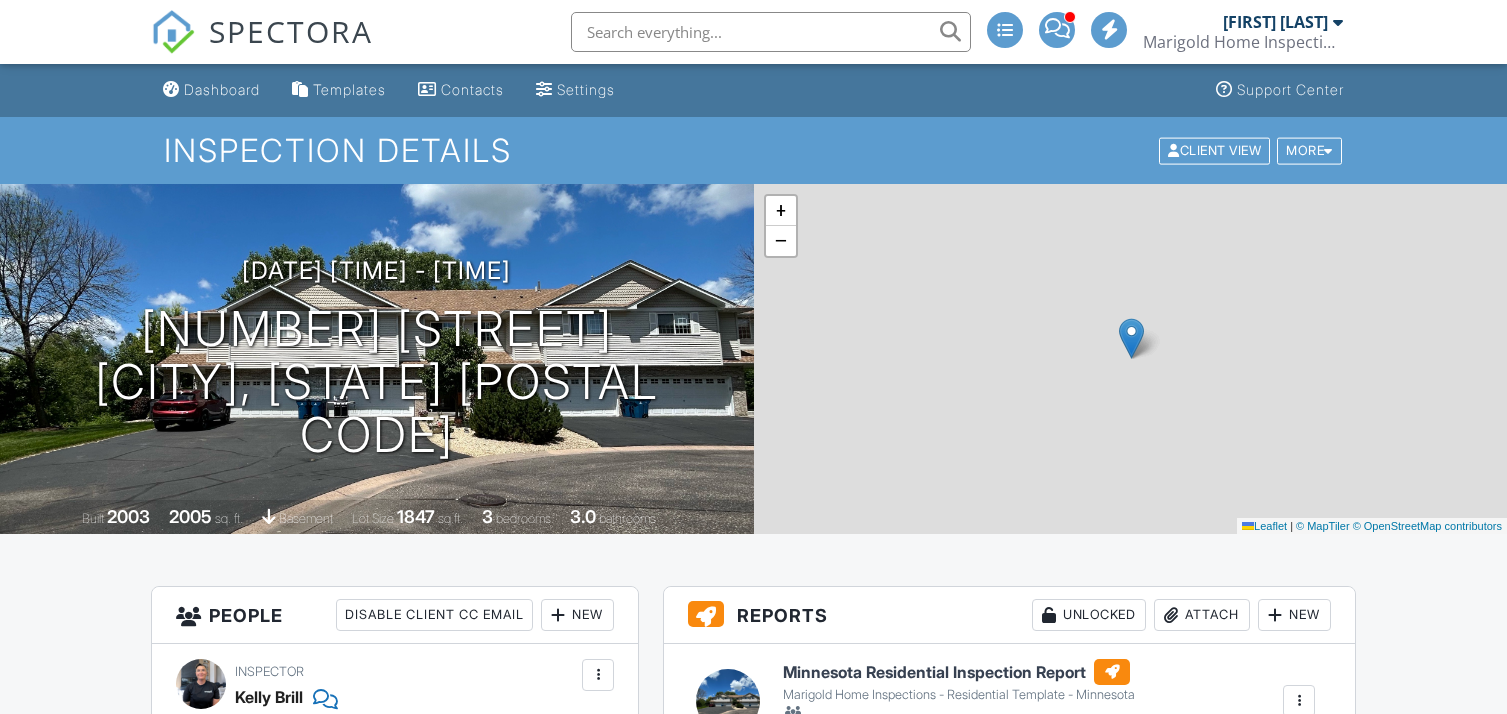 scroll, scrollTop: 0, scrollLeft: 0, axis: both 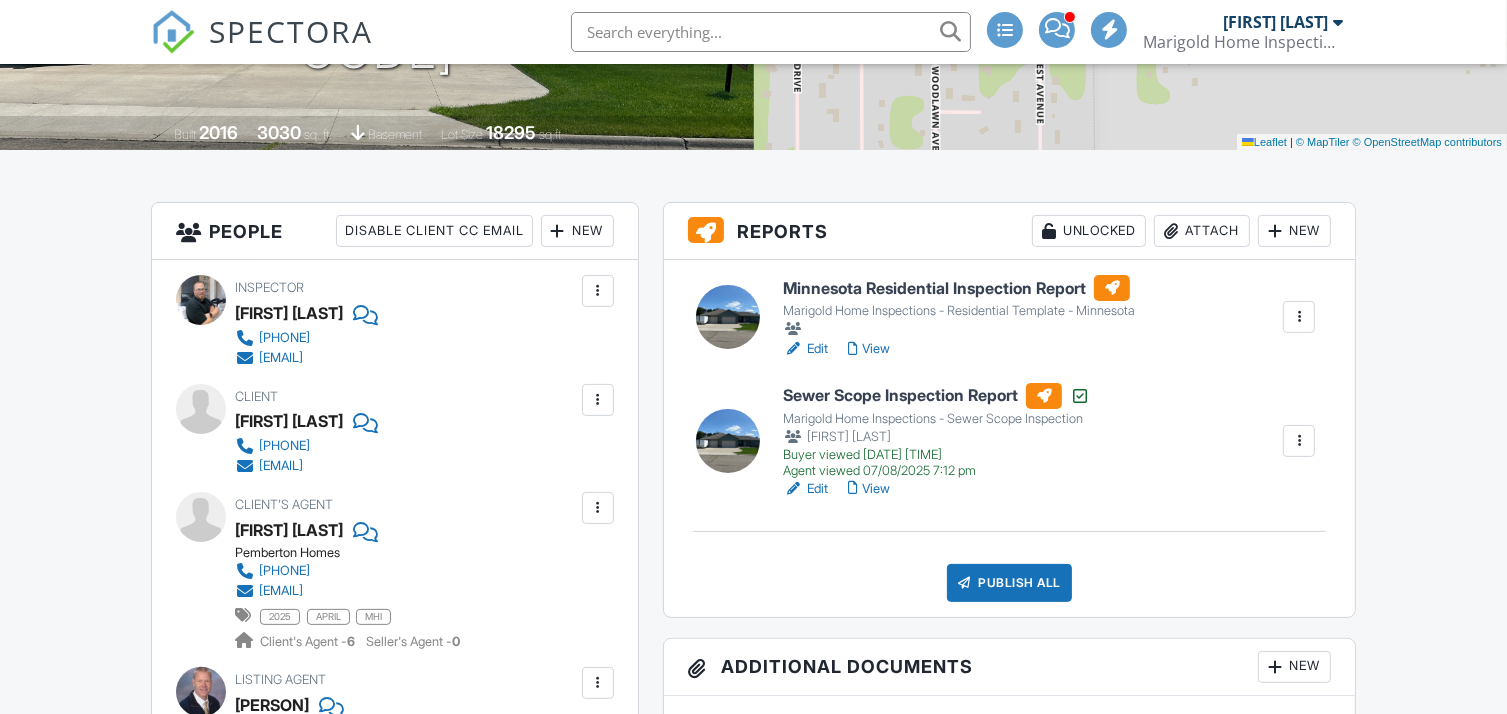 click on "View" at bounding box center (869, 349) 